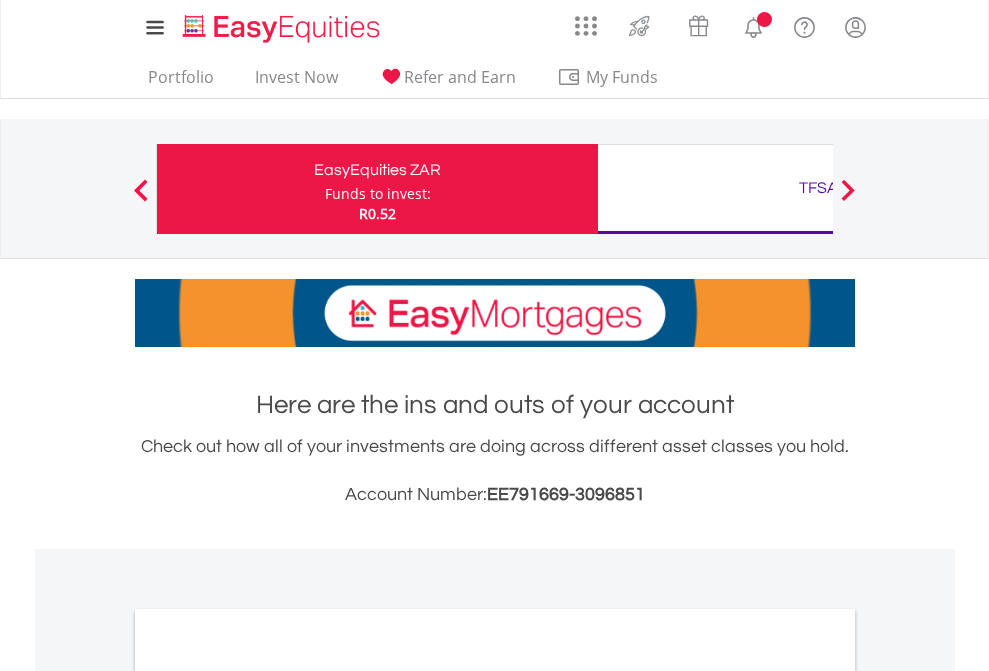 scroll, scrollTop: 0, scrollLeft: 0, axis: both 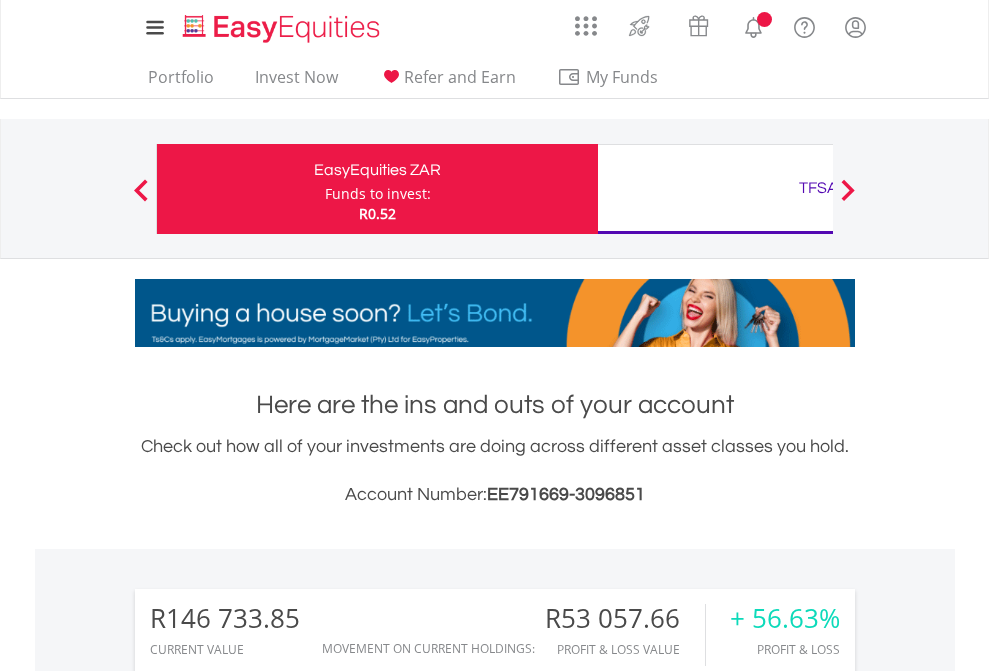 click on "Funds to invest:" at bounding box center [378, 194] 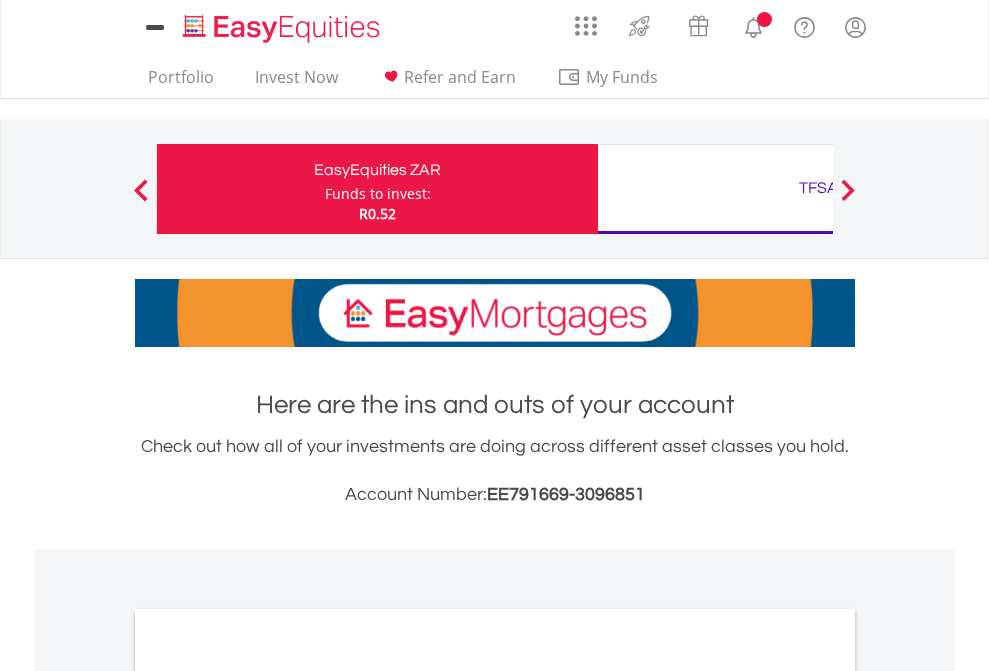 scroll, scrollTop: 0, scrollLeft: 0, axis: both 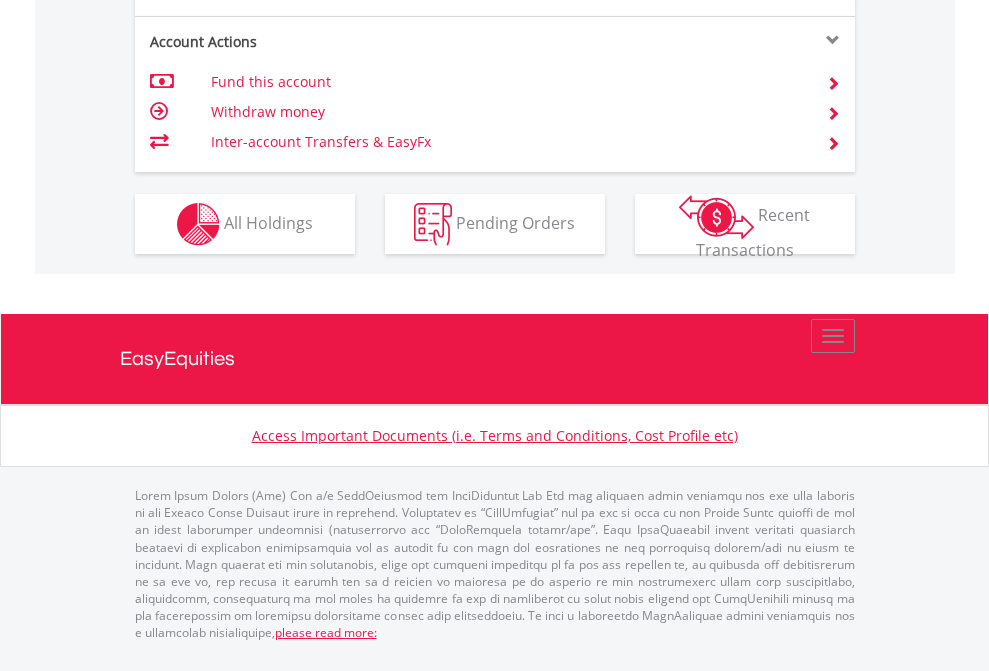 click on "Investment types" at bounding box center [706, -337] 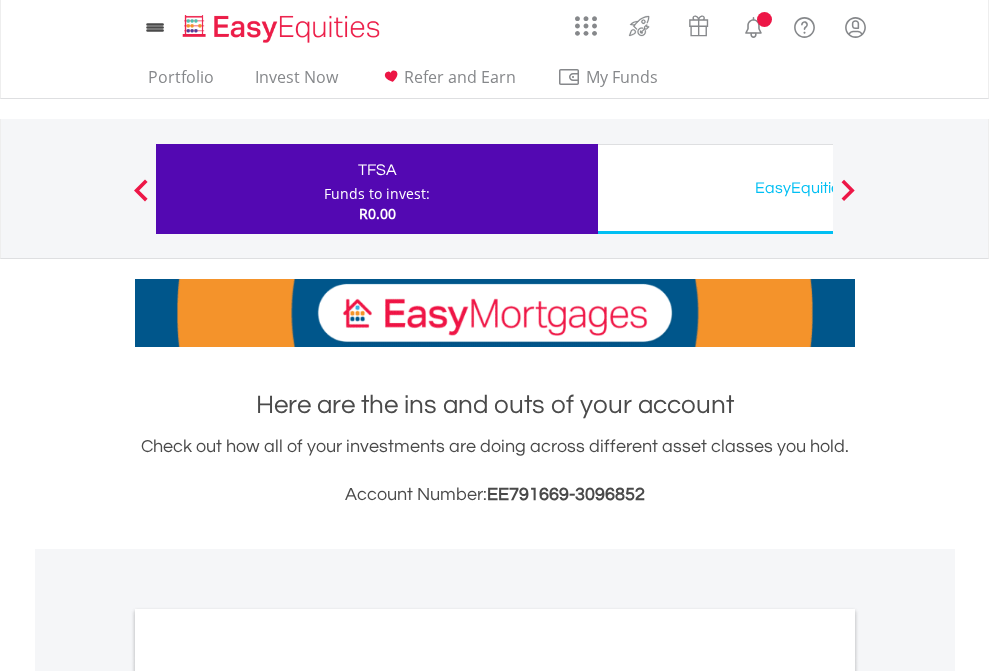 scroll, scrollTop: 0, scrollLeft: 0, axis: both 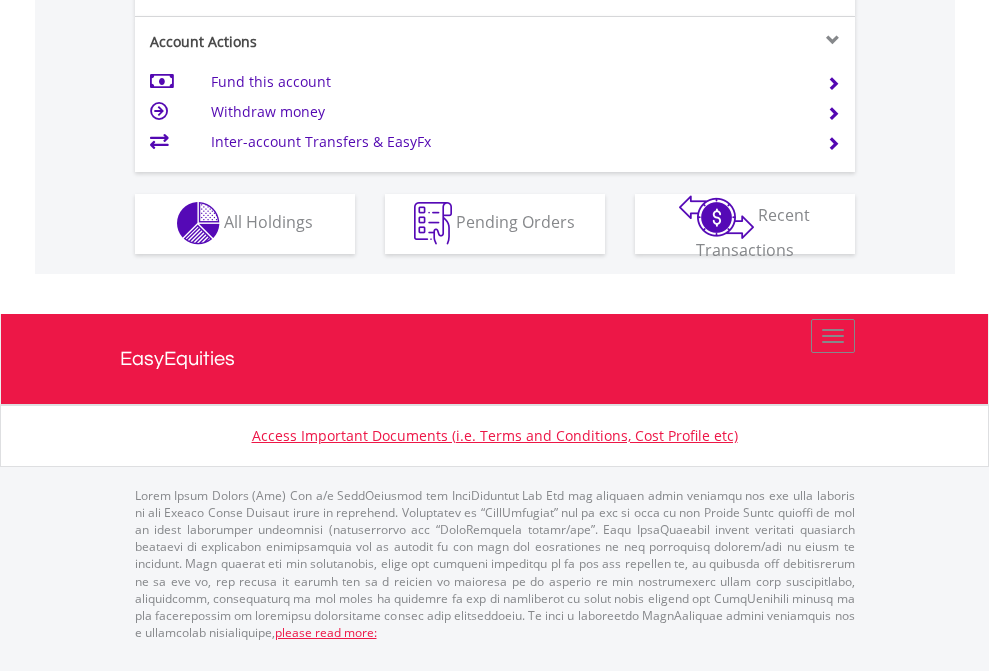 click on "Investment types" at bounding box center (706, -353) 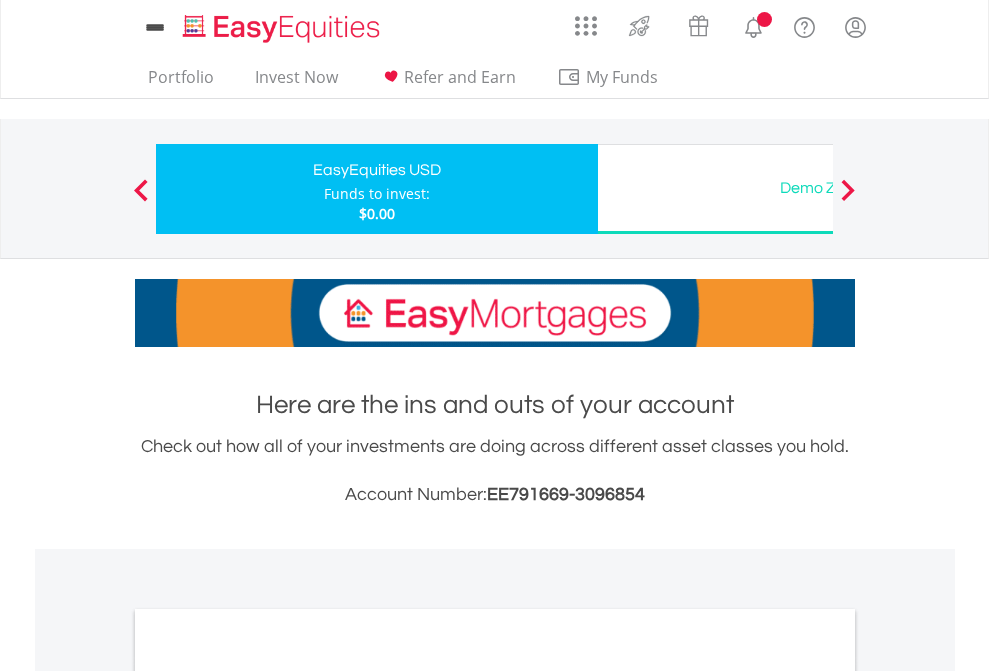 scroll, scrollTop: 0, scrollLeft: 0, axis: both 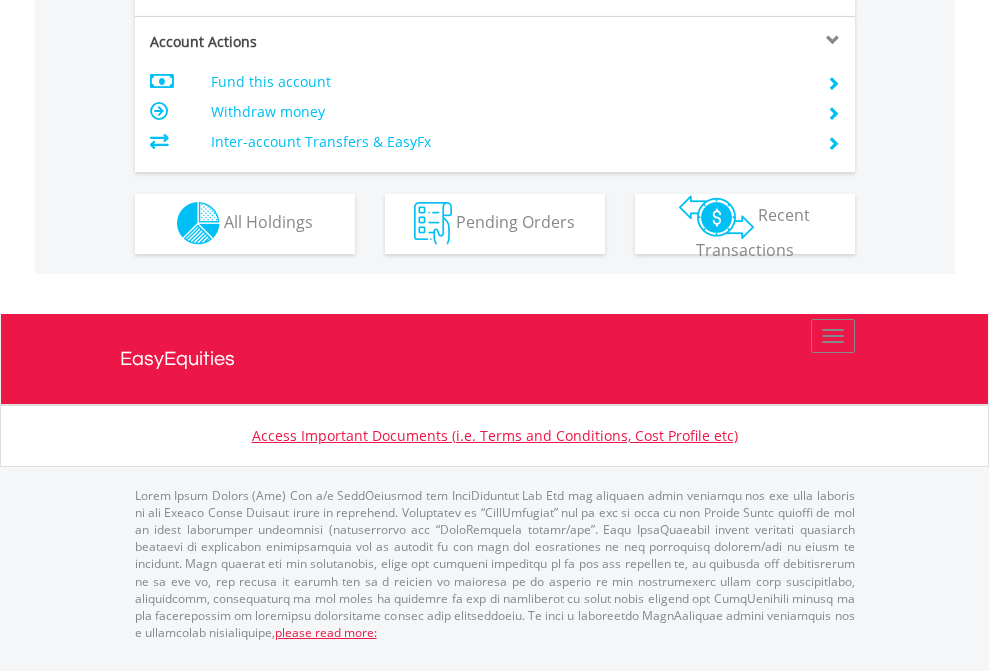 click on "Investment types" at bounding box center (706, -353) 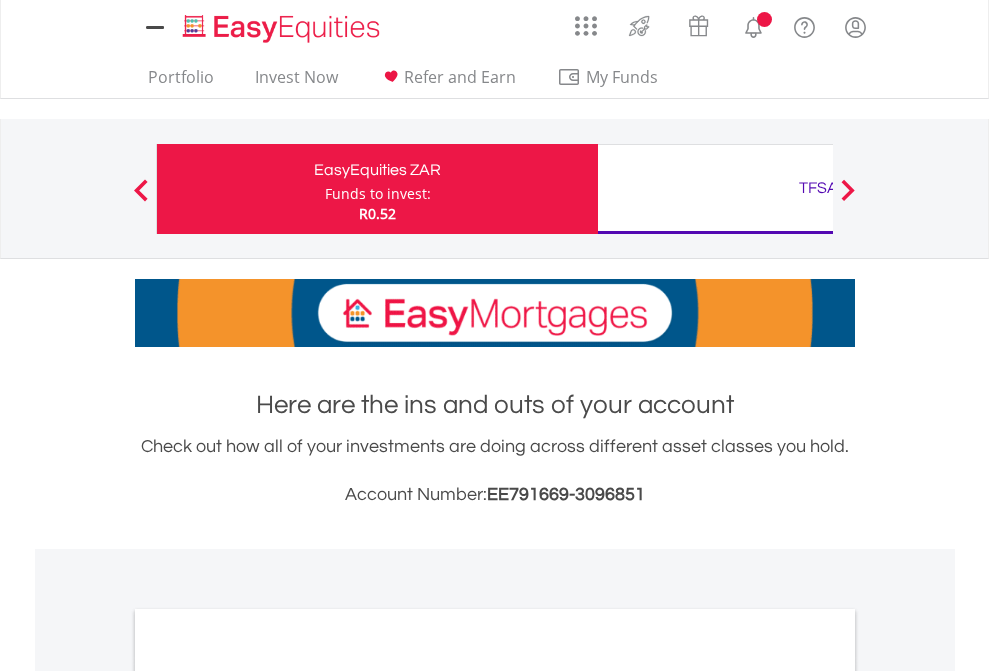 scroll, scrollTop: 0, scrollLeft: 0, axis: both 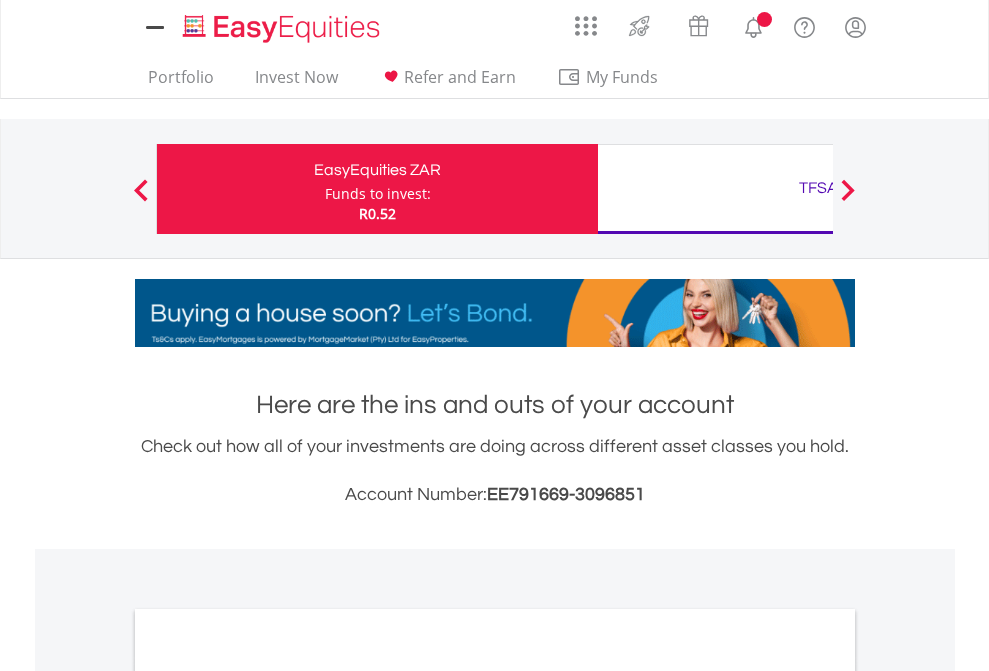 click on "All Holdings" at bounding box center (268, 1096) 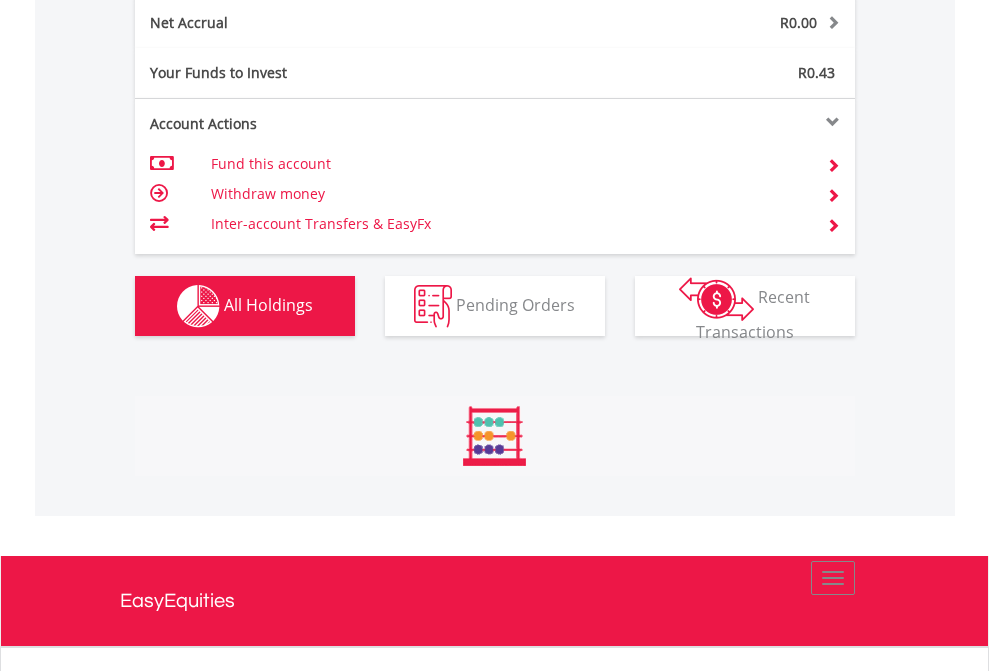 scroll, scrollTop: 999808, scrollLeft: 999687, axis: both 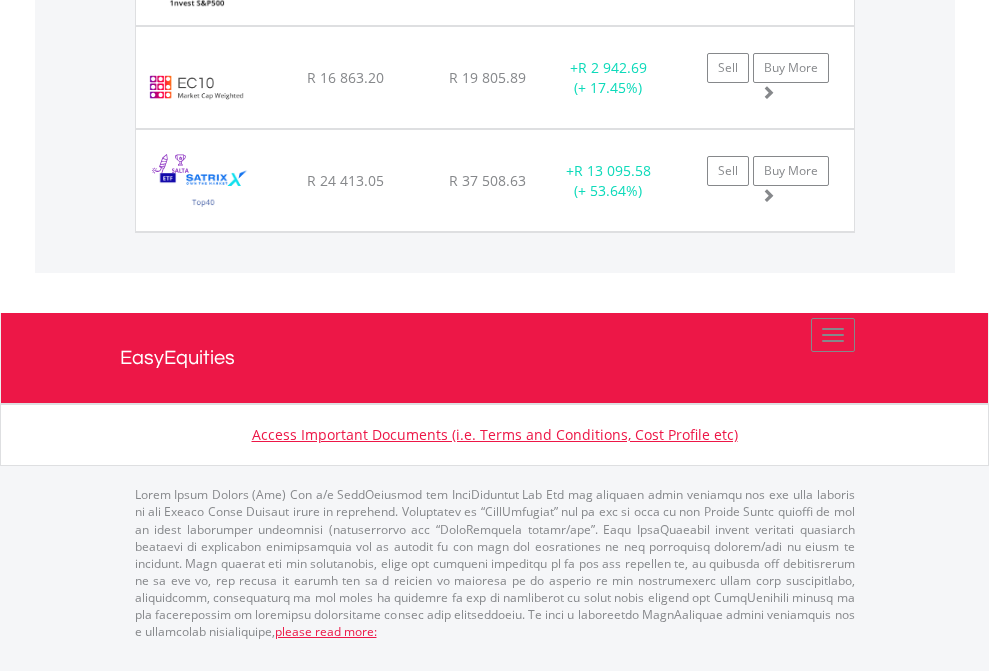 click on "TFSA" at bounding box center [818, -1585] 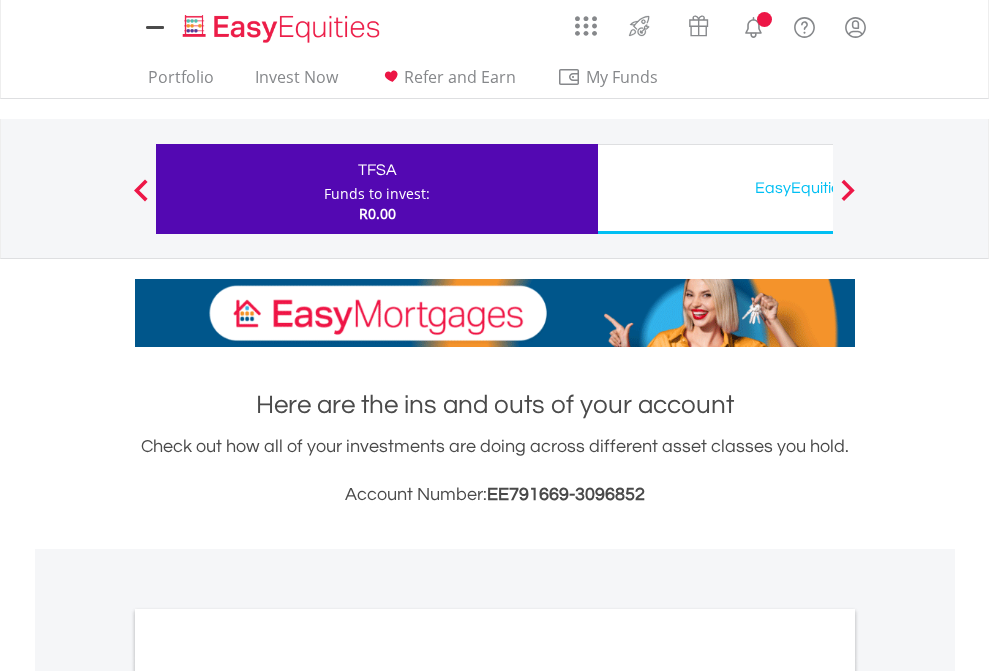 click on "All Holdings" at bounding box center [268, 1096] 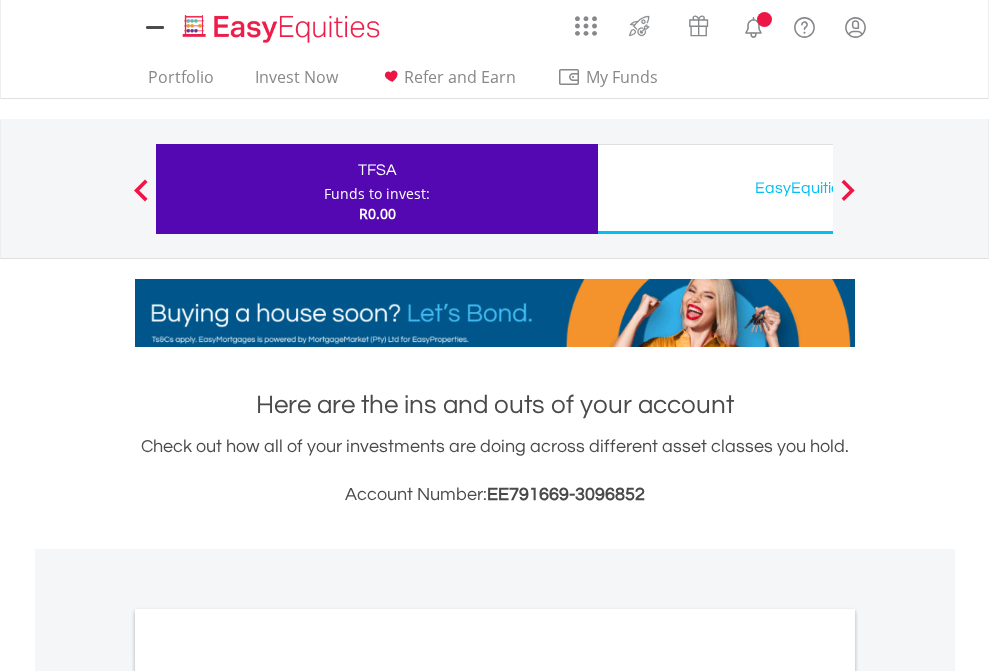 scroll, scrollTop: 1202, scrollLeft: 0, axis: vertical 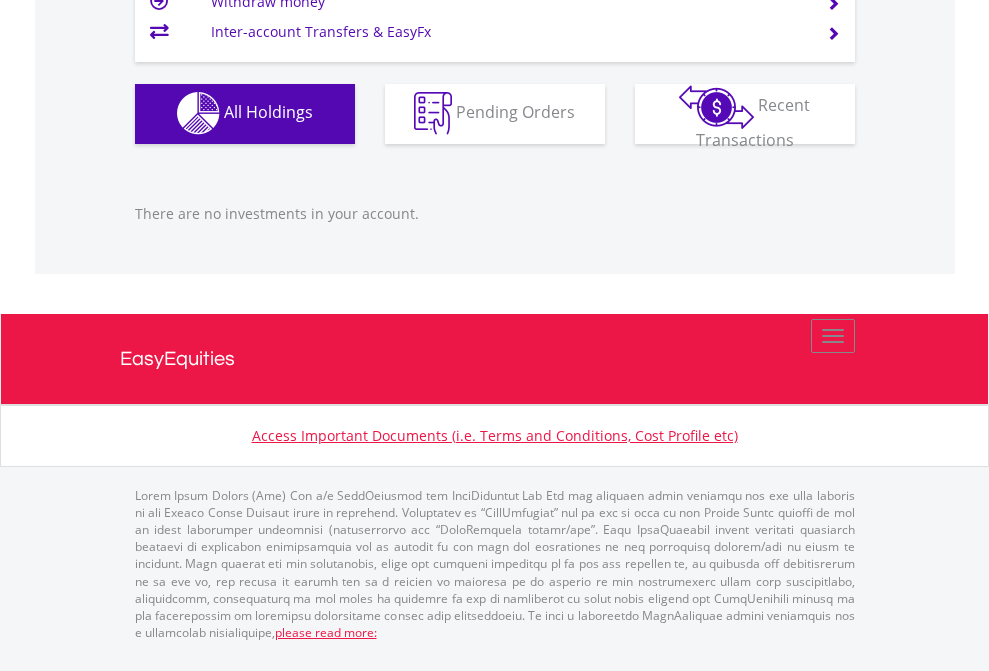 click on "EasyEquities USD" at bounding box center (818, -1142) 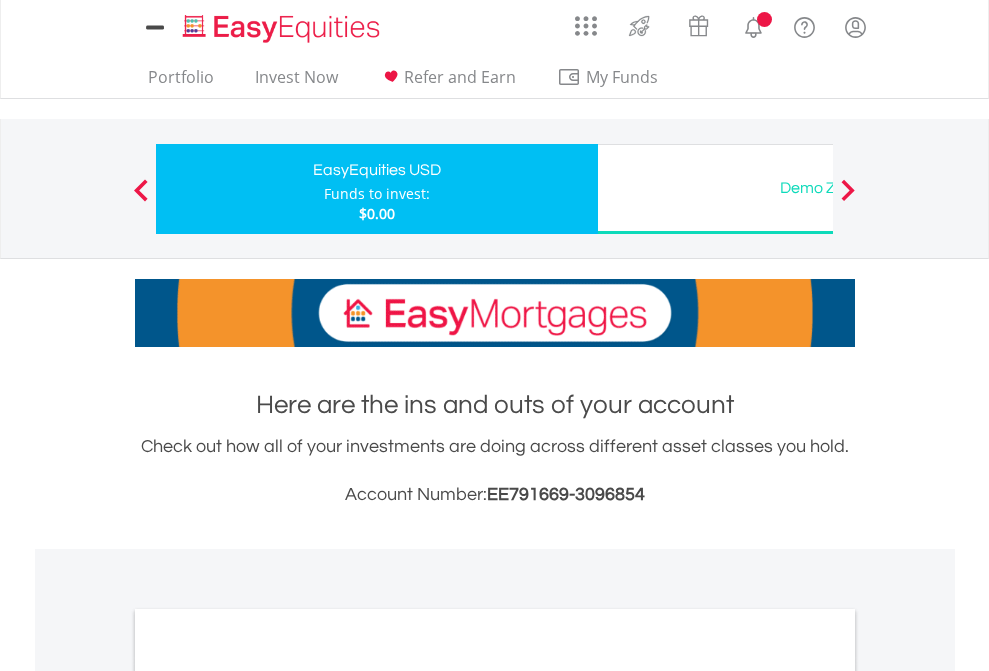 scroll, scrollTop: 0, scrollLeft: 0, axis: both 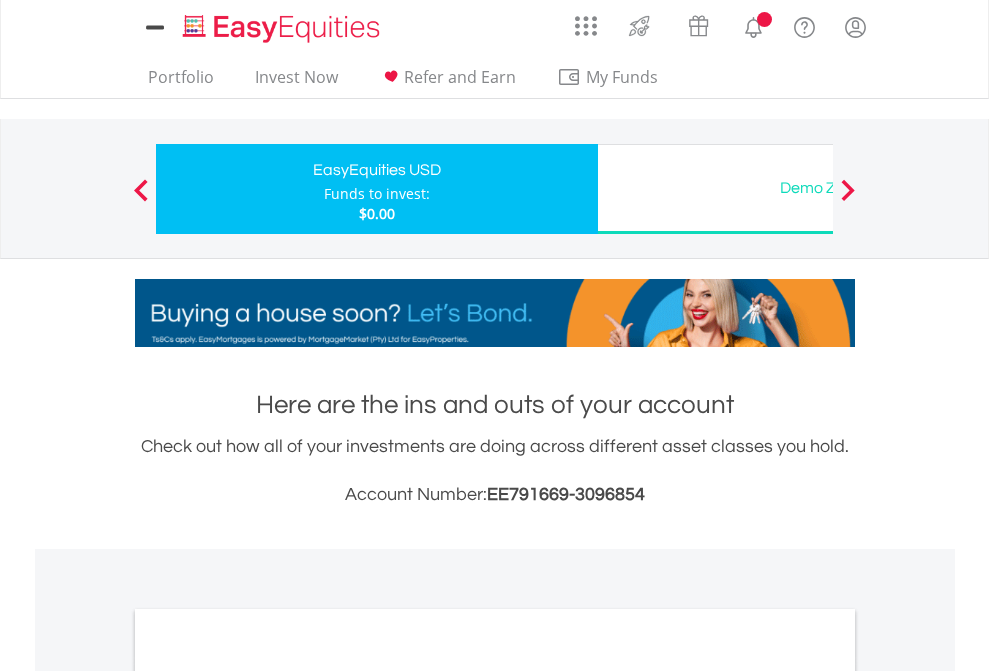 click on "All Holdings" at bounding box center [268, 1096] 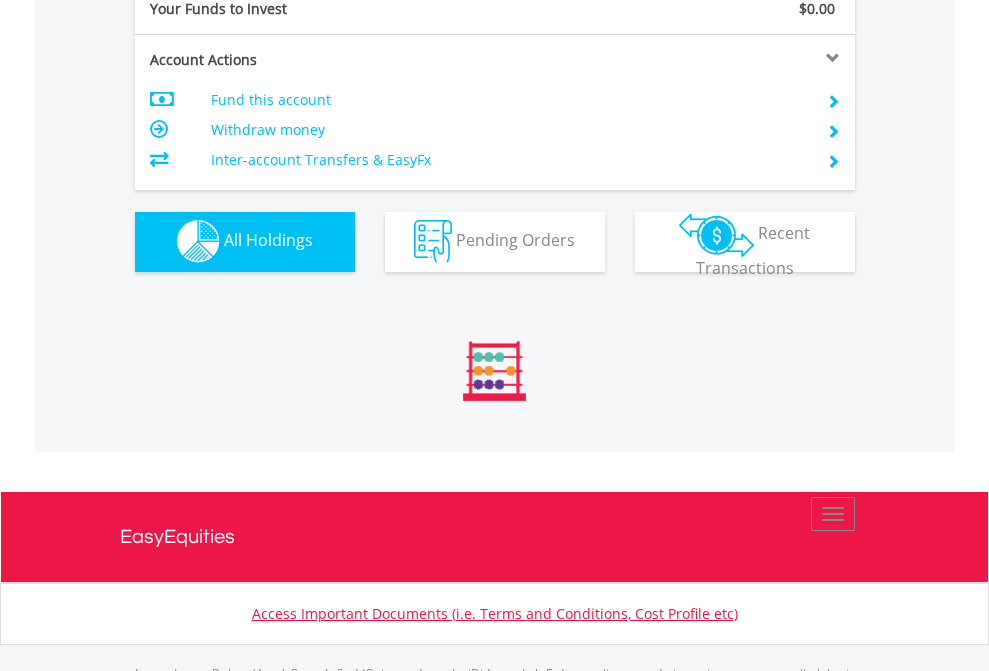 scroll, scrollTop: 999808, scrollLeft: 999687, axis: both 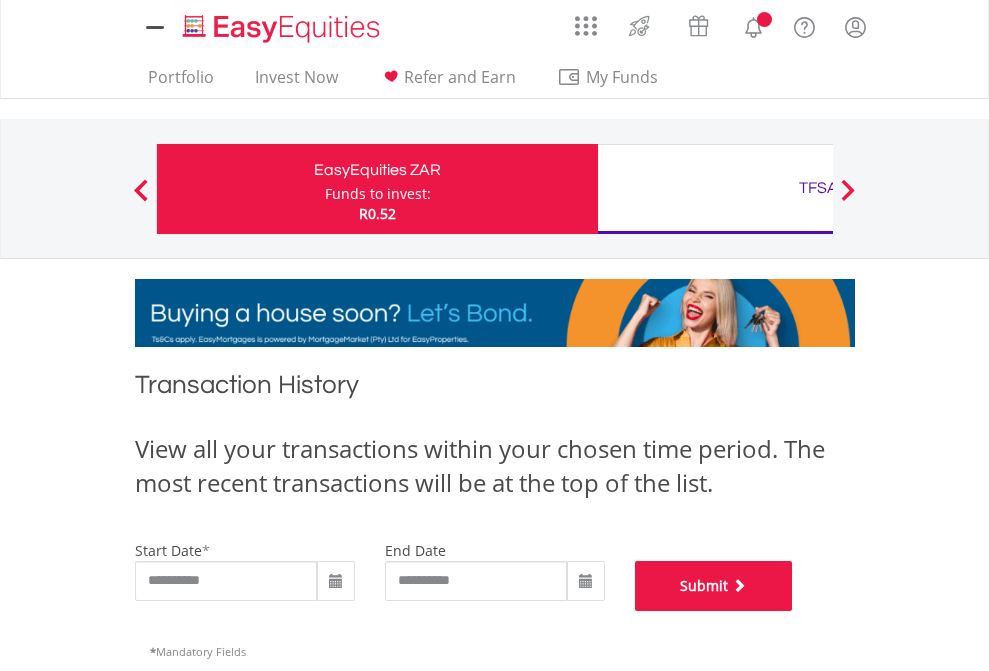 click on "Submit" at bounding box center (714, 586) 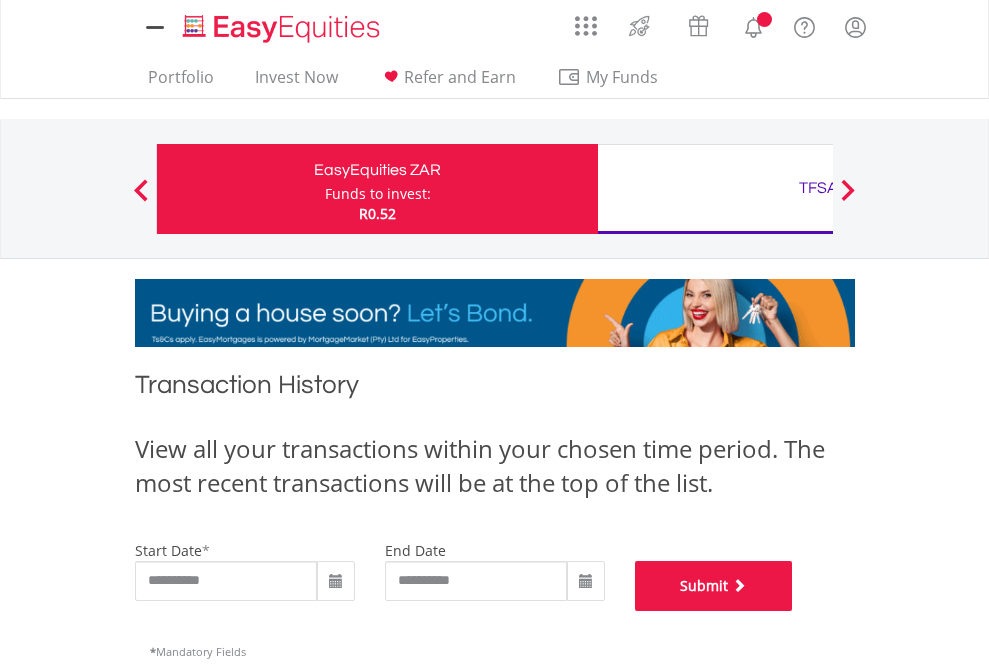 scroll, scrollTop: 811, scrollLeft: 0, axis: vertical 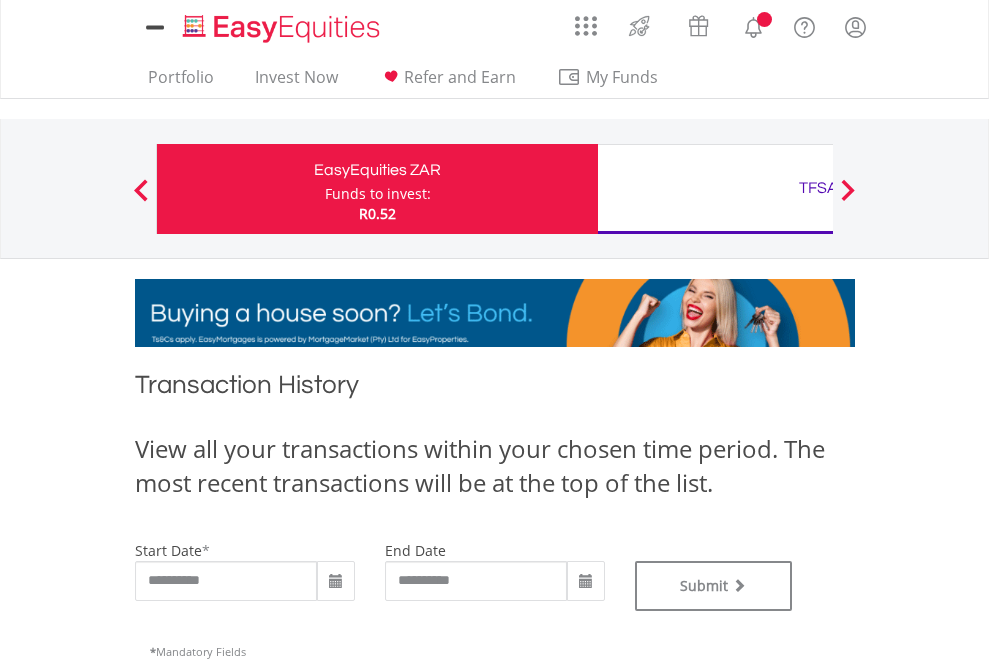 click on "TFSA" at bounding box center [818, 188] 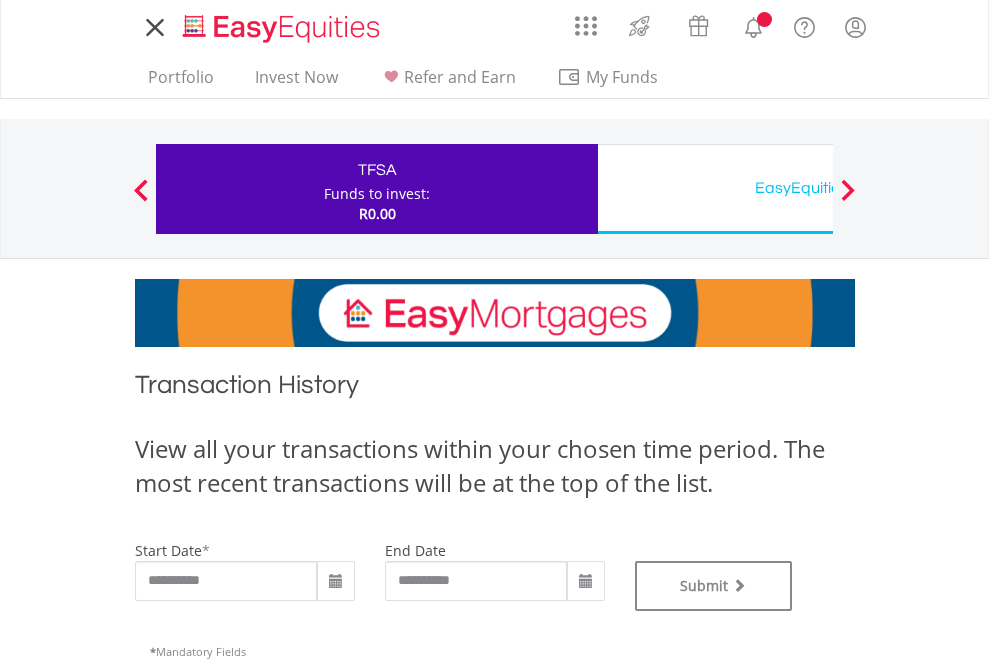 scroll, scrollTop: 811, scrollLeft: 0, axis: vertical 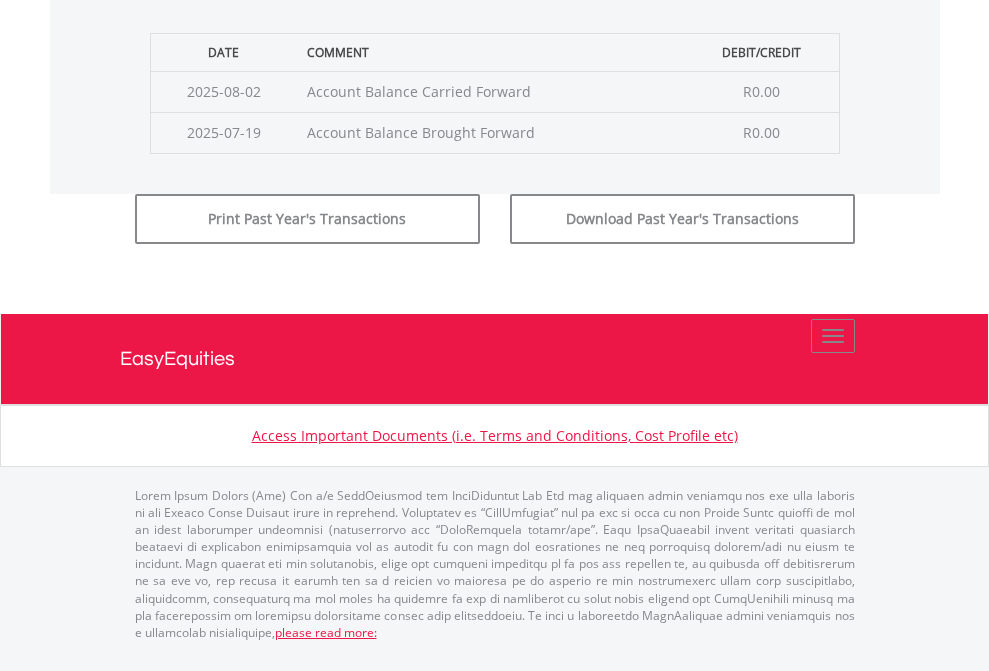 click on "Submit" at bounding box center (714, -183) 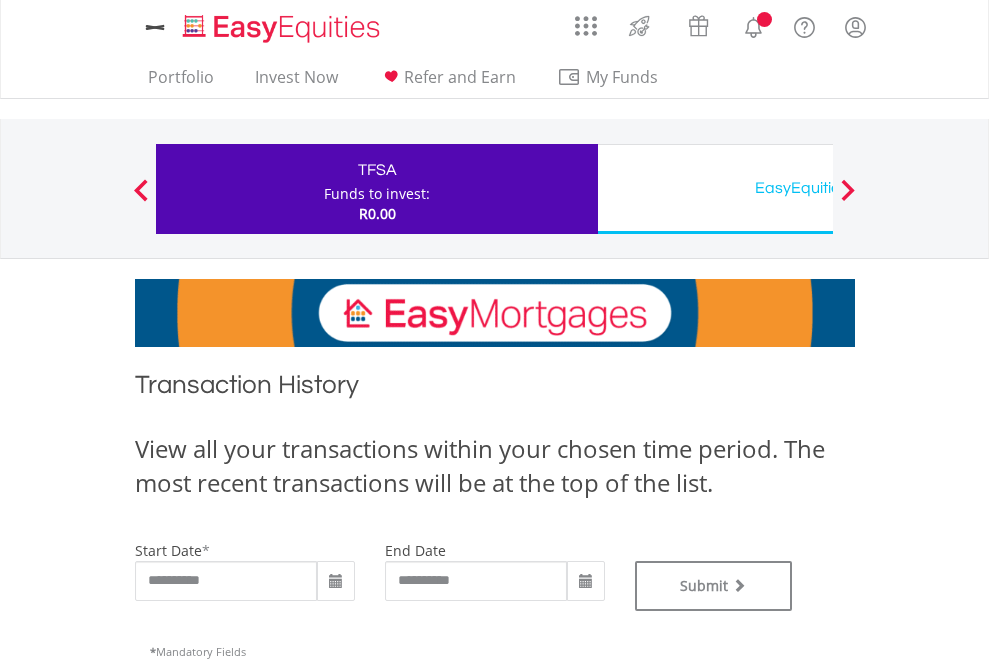 scroll, scrollTop: 0, scrollLeft: 0, axis: both 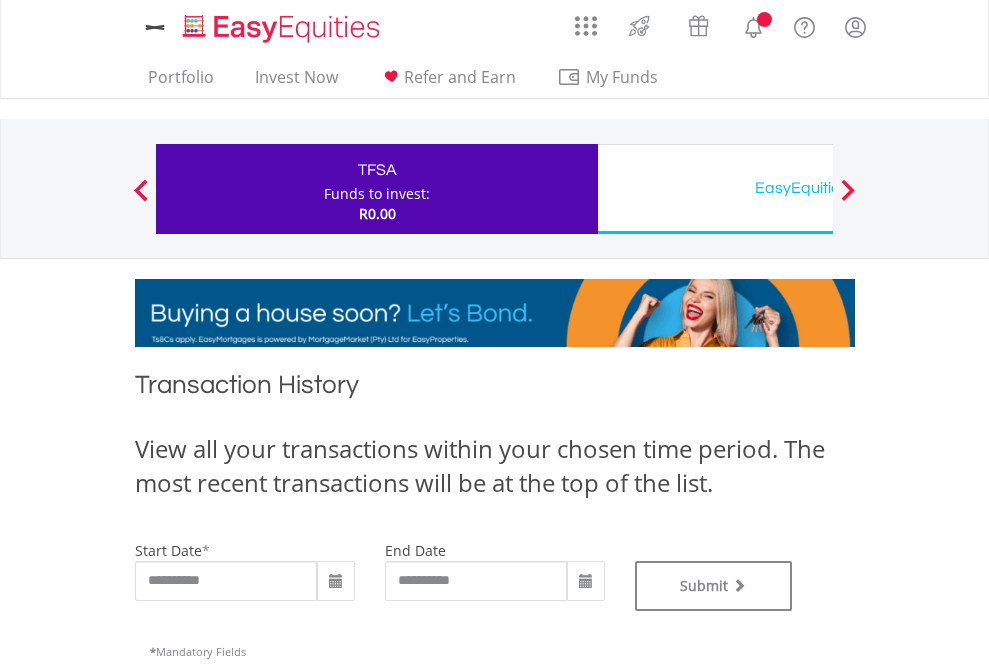 click on "EasyEquities USD" at bounding box center (818, 188) 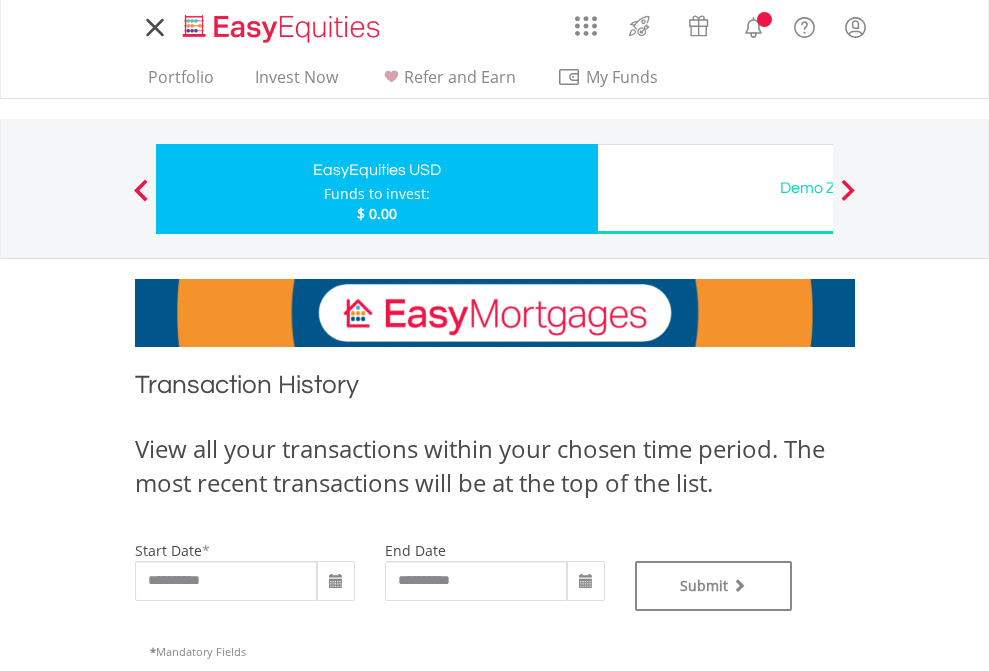 scroll, scrollTop: 0, scrollLeft: 0, axis: both 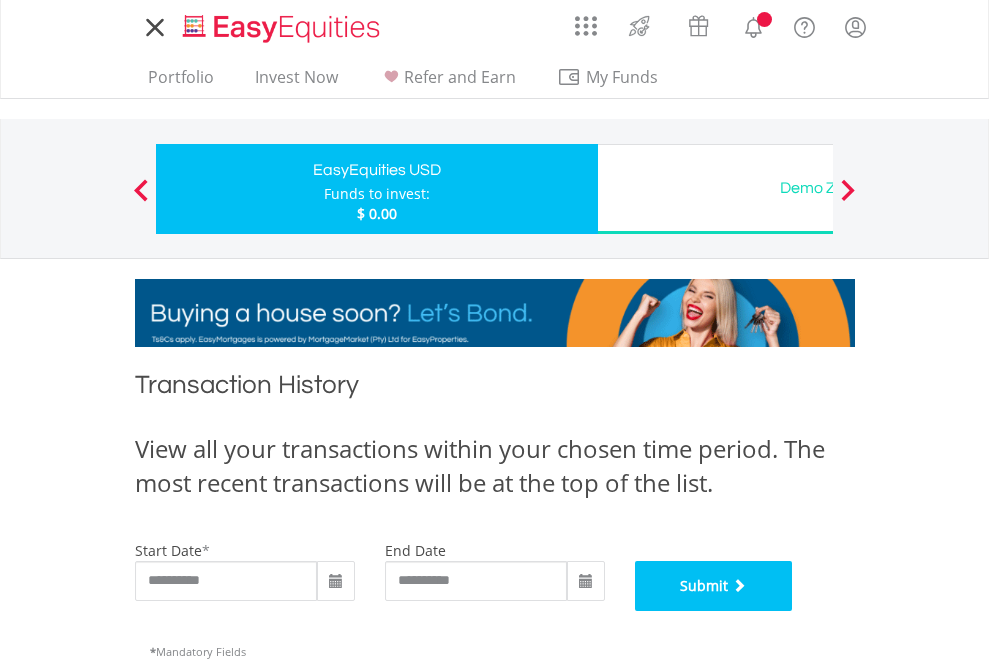 click on "Submit" at bounding box center [714, 586] 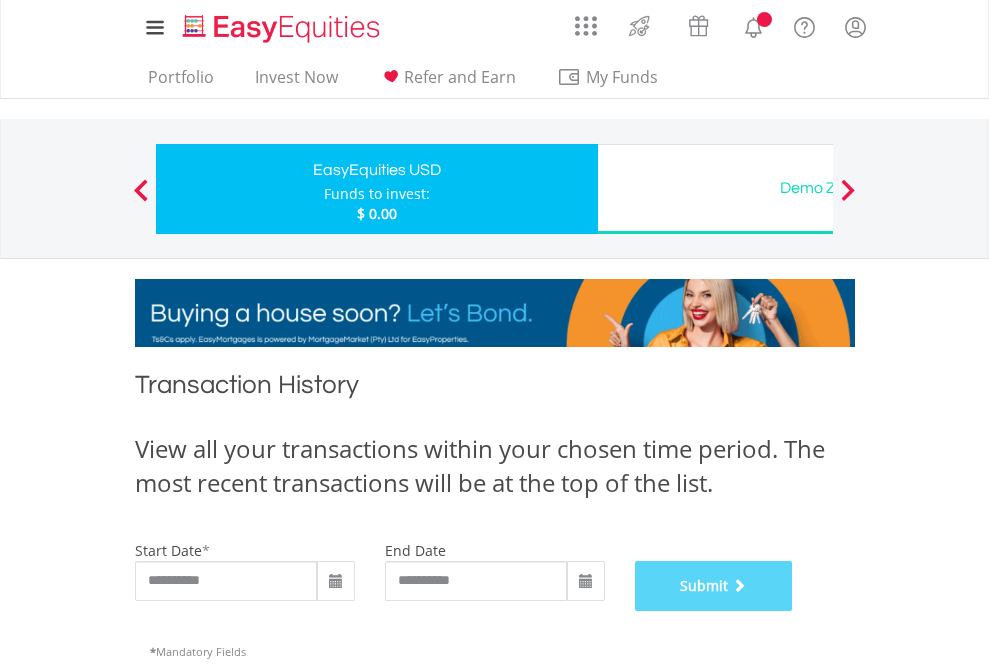 scroll, scrollTop: 811, scrollLeft: 0, axis: vertical 